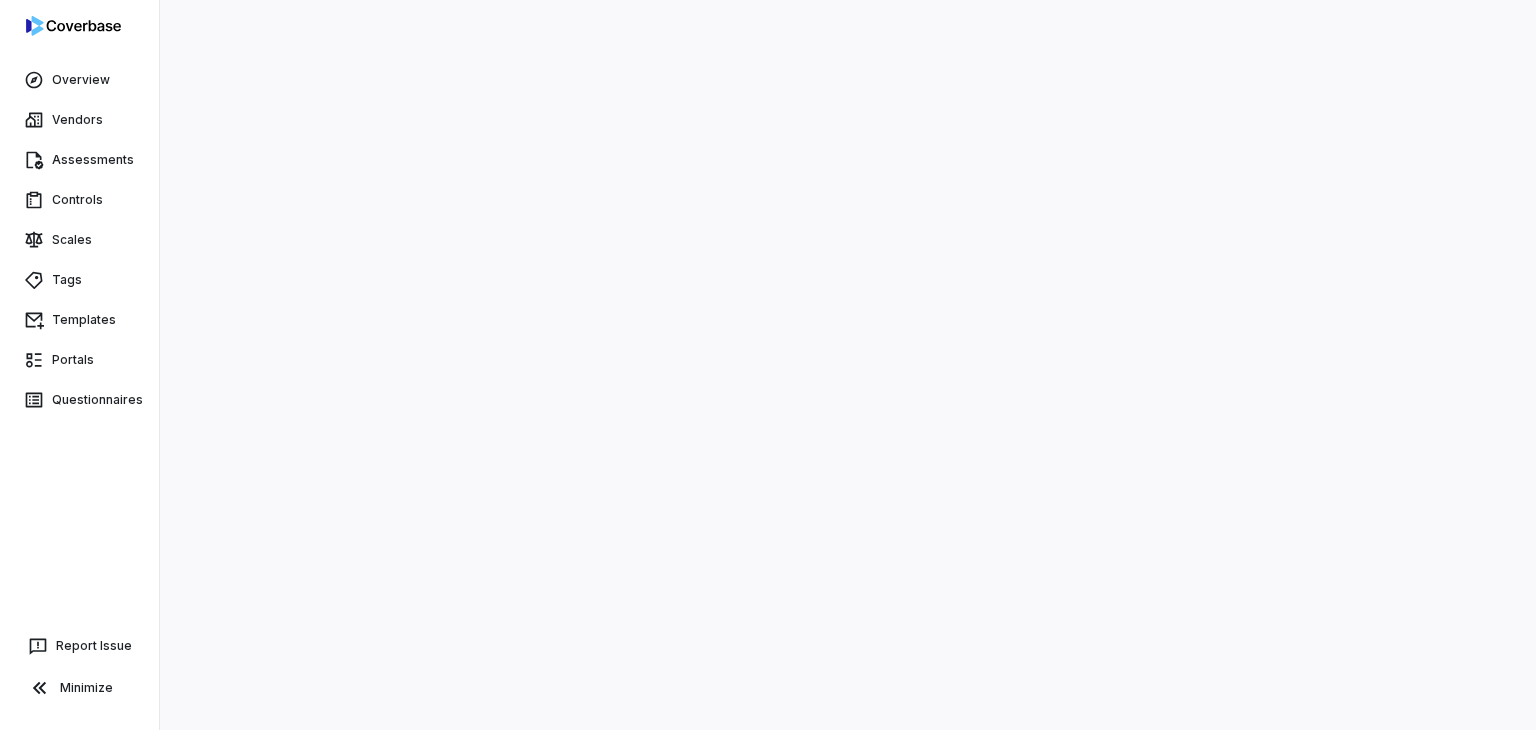 scroll, scrollTop: 0, scrollLeft: 0, axis: both 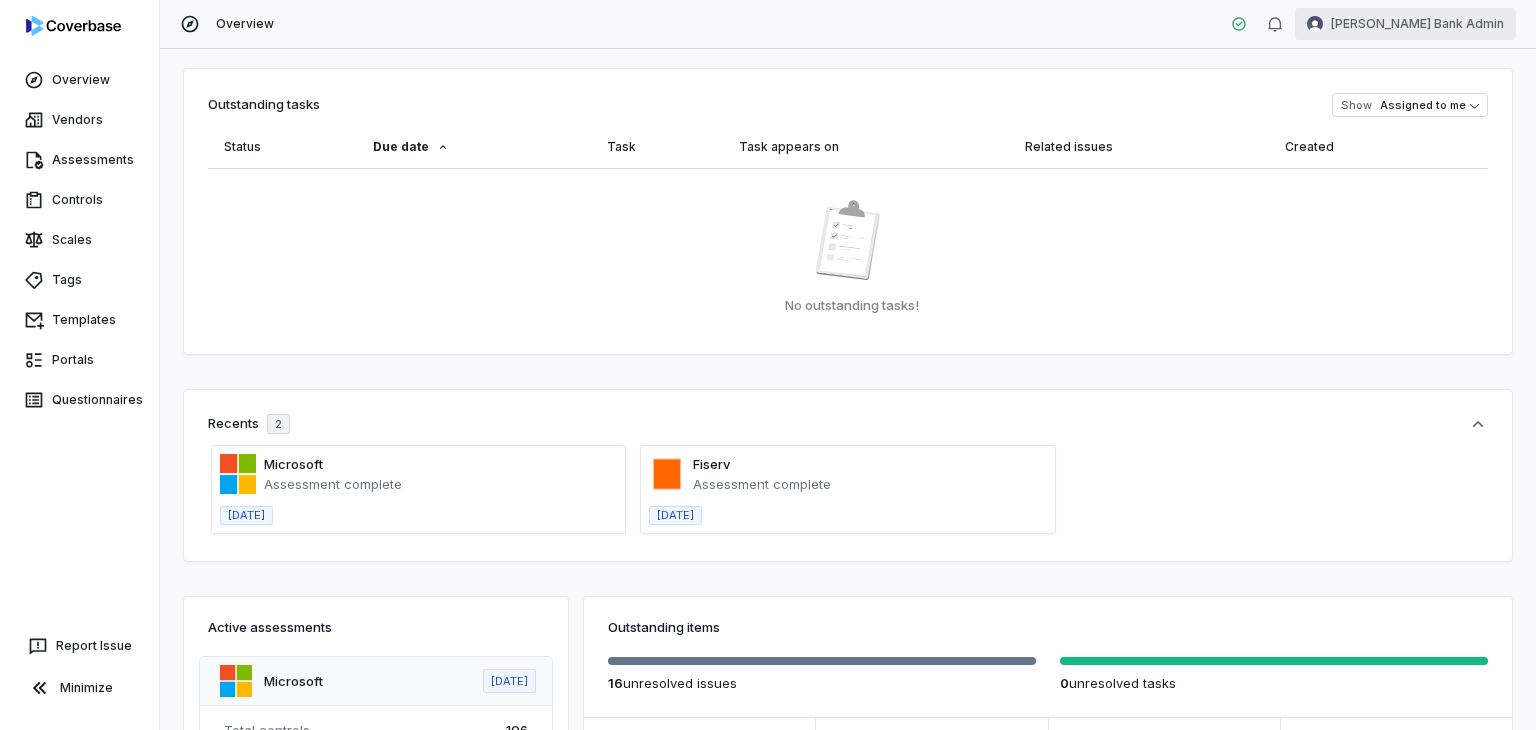 click on "Overview Vendors Assessments Controls Scales Tags Templates Portals Questionnaires Report Issue Minimize Overview [PERSON_NAME] Bank Admin Outstanding tasks Show Assigned to me Status Due date Task Task appears on Related issues Created No outstanding tasks! Recents 2 Microsoft Assessment complete [DATE] Fiserv Assessment complete [DATE] Active assessments Microsoft [DATE] Total controls 106 Unresolved issues 11  /  11 Unresolved tasks 0  /  0 Status Needs review Fiserv [DATE] Total controls 106 Unresolved issues 5  /  5 Unresolved tasks 0  /  0 Status Needs review Outstanding items 16  unresolved issue s 0  unresolved task s 79 Monitoring vendors Vendors 0 Resolved issues Issues 12 Assessments done Assessments 212 Controls verified Controls Unresolved issues per vendor tag Risk Level : GLBA Risk Level : Critical 11 5 Vendors per tag Risk Level : Low Risk Level : GLBA Risk Level : Prof. Risk Level : Infrast. Risk Level : Moderate Risk Level : Critical 44 18 6 5 4 2 16 14 2" at bounding box center [768, 365] 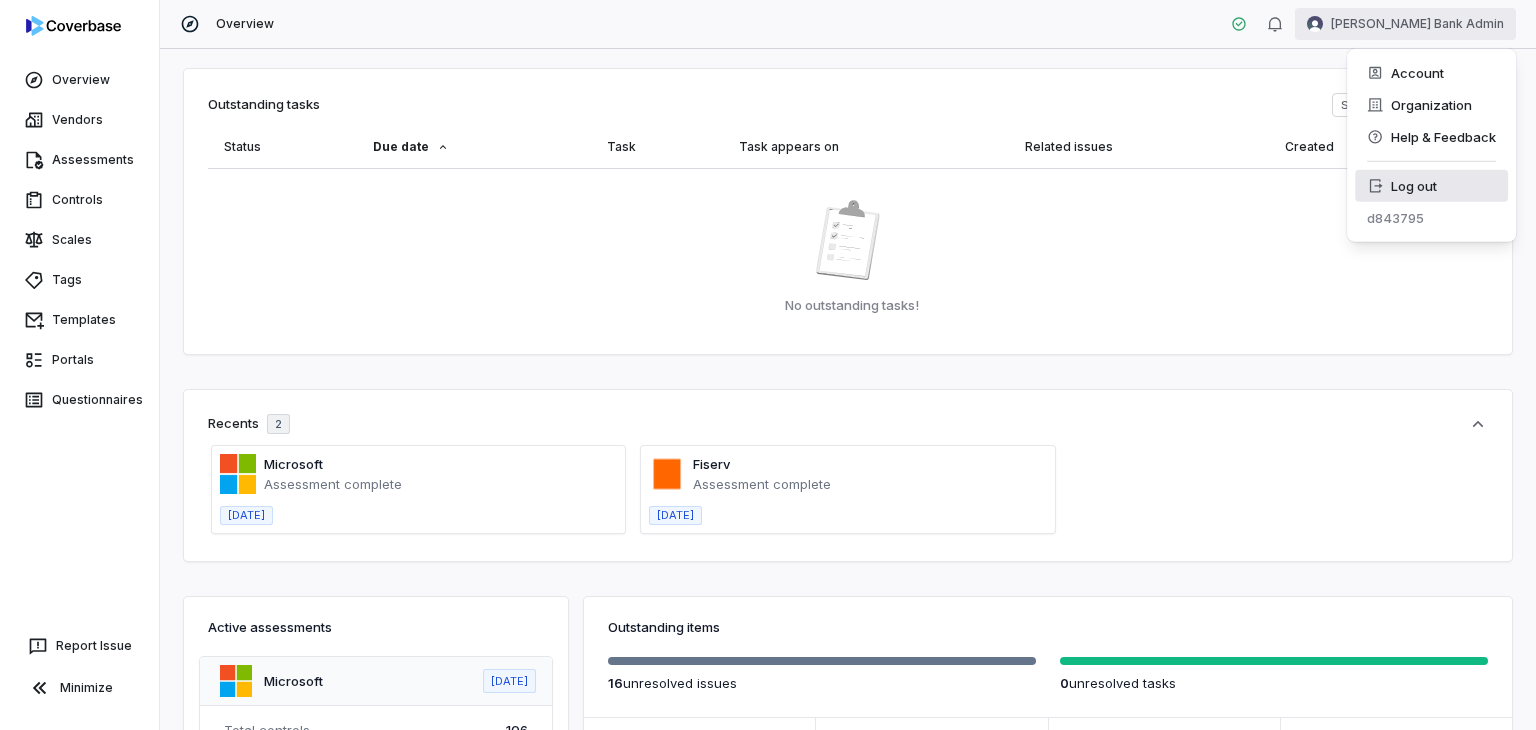 click on "Log out" at bounding box center [1431, 186] 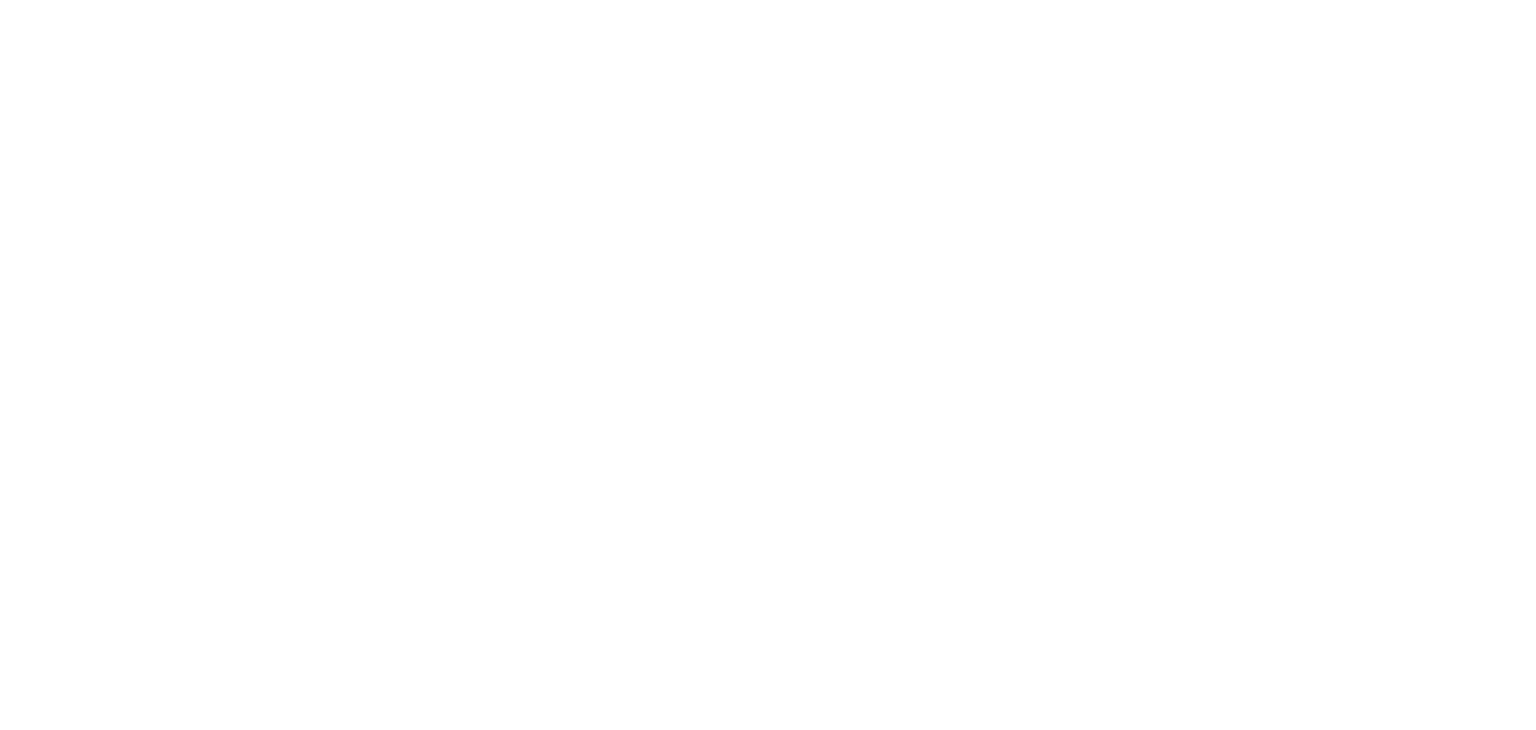 scroll, scrollTop: 0, scrollLeft: 0, axis: both 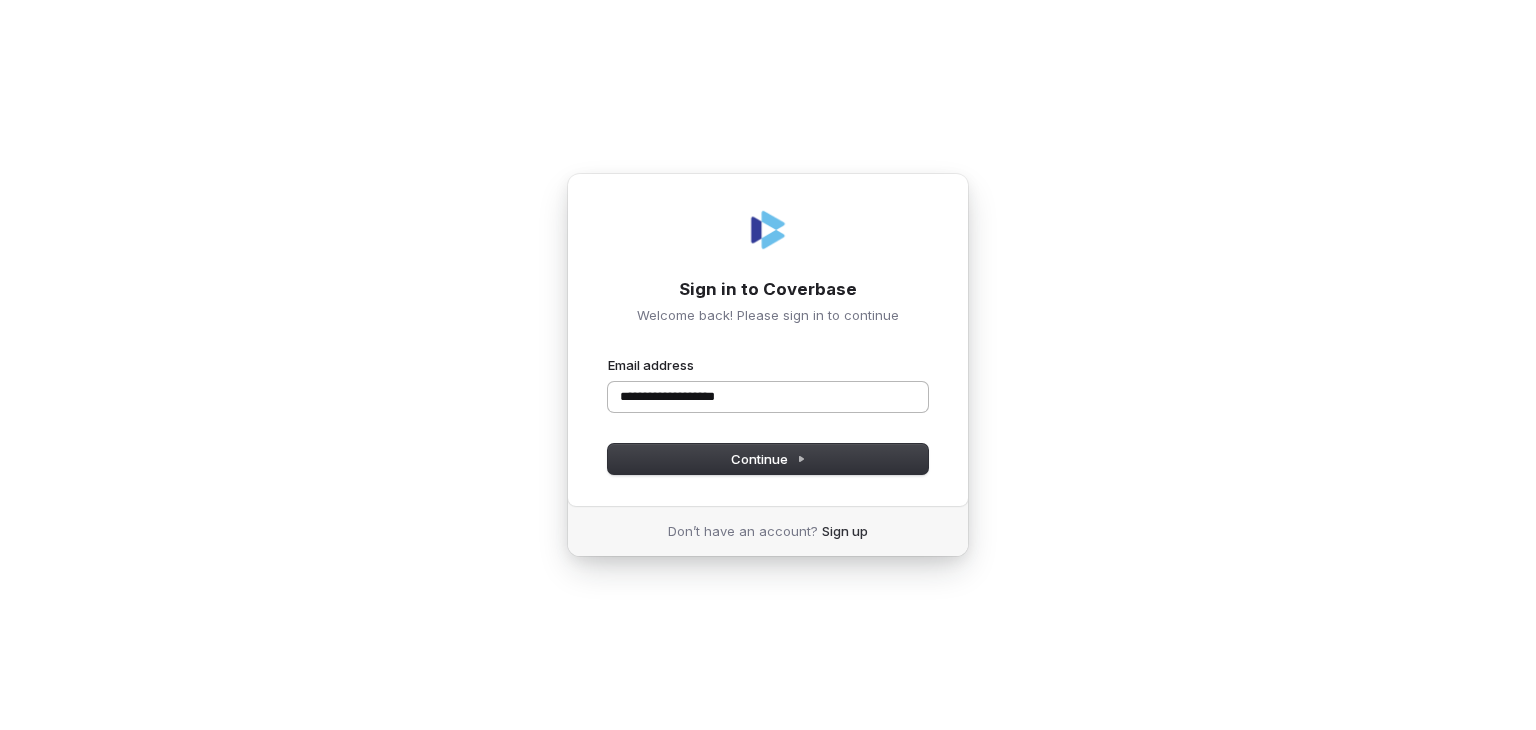 click at bounding box center [608, 356] 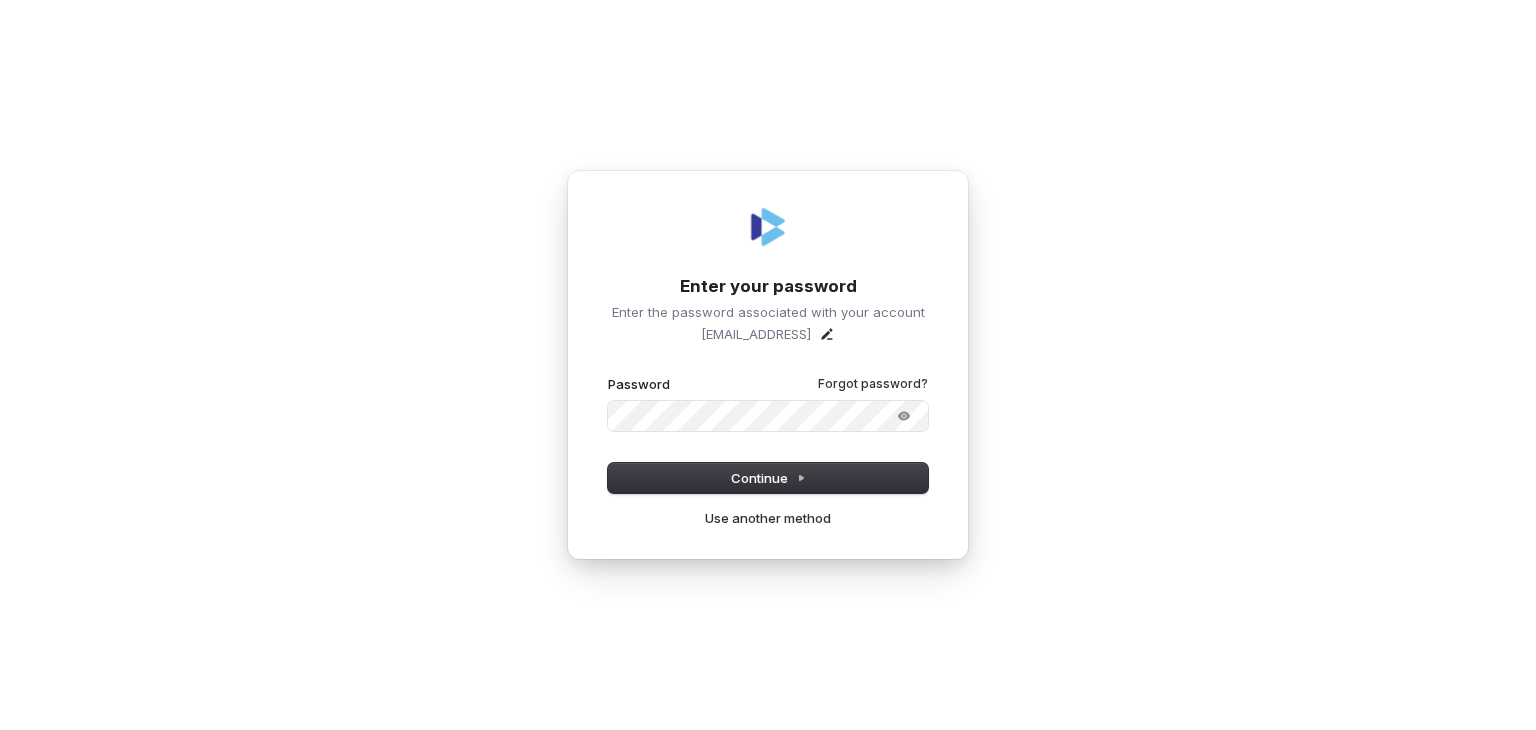 click at bounding box center [608, 375] 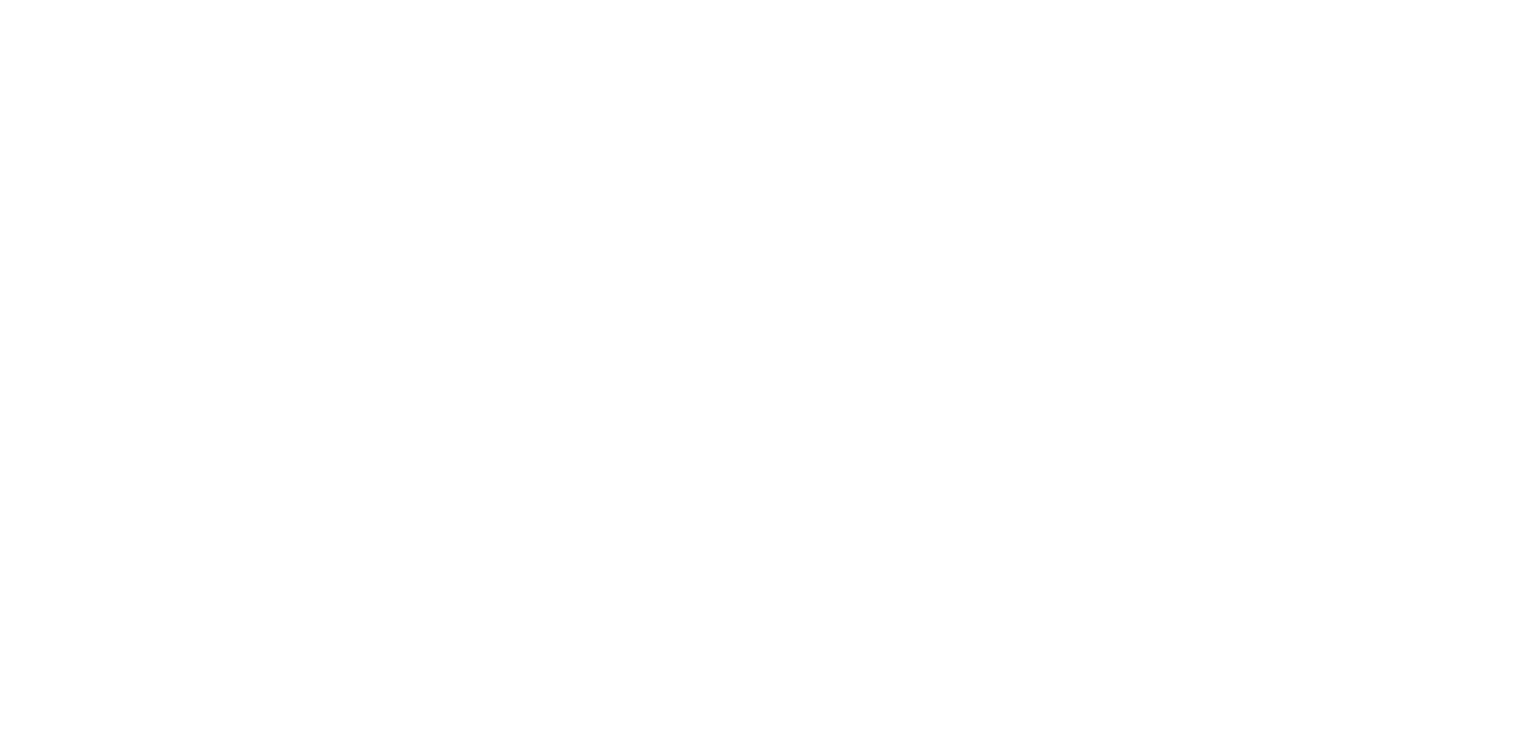 scroll, scrollTop: 0, scrollLeft: 0, axis: both 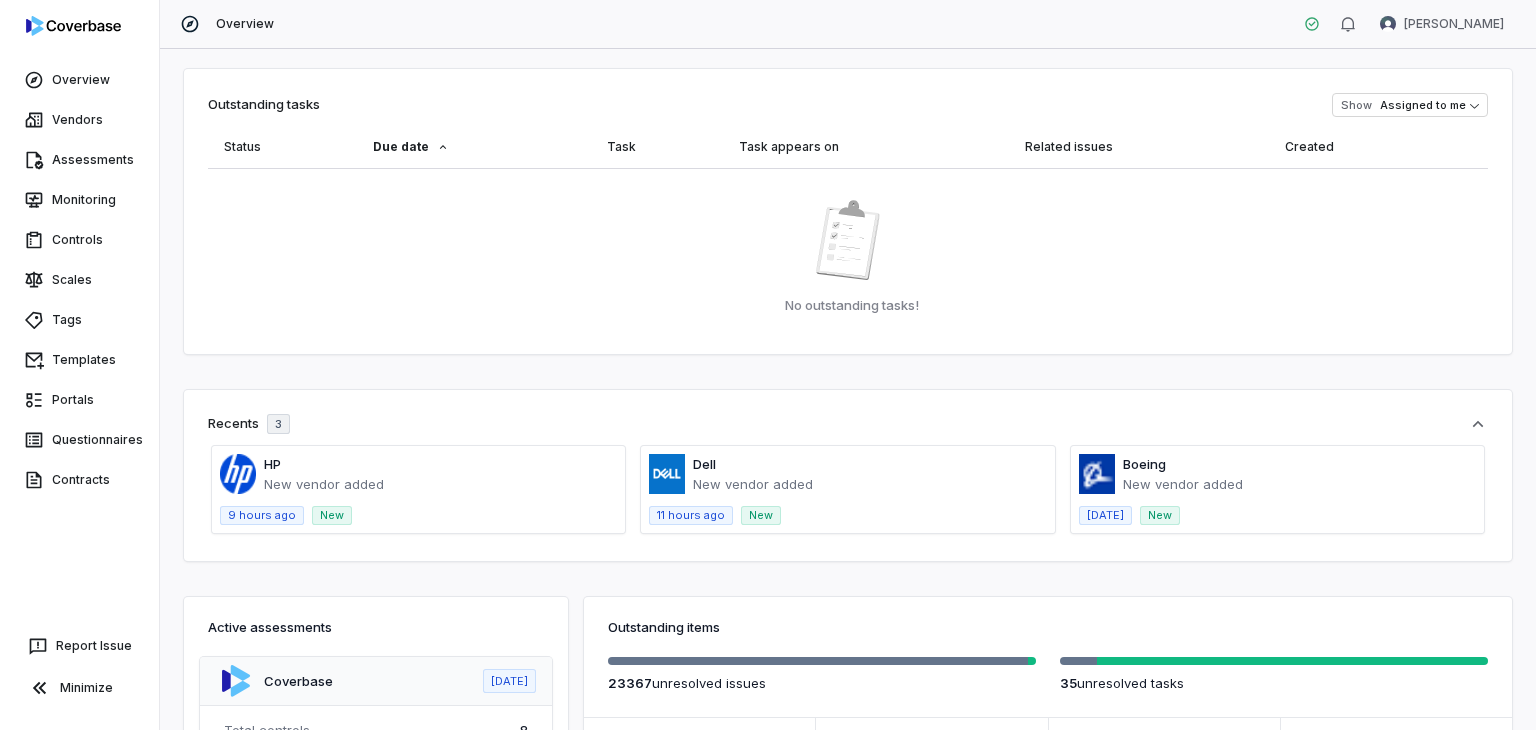 click on "Overview [PERSON_NAME]" at bounding box center (848, 24) 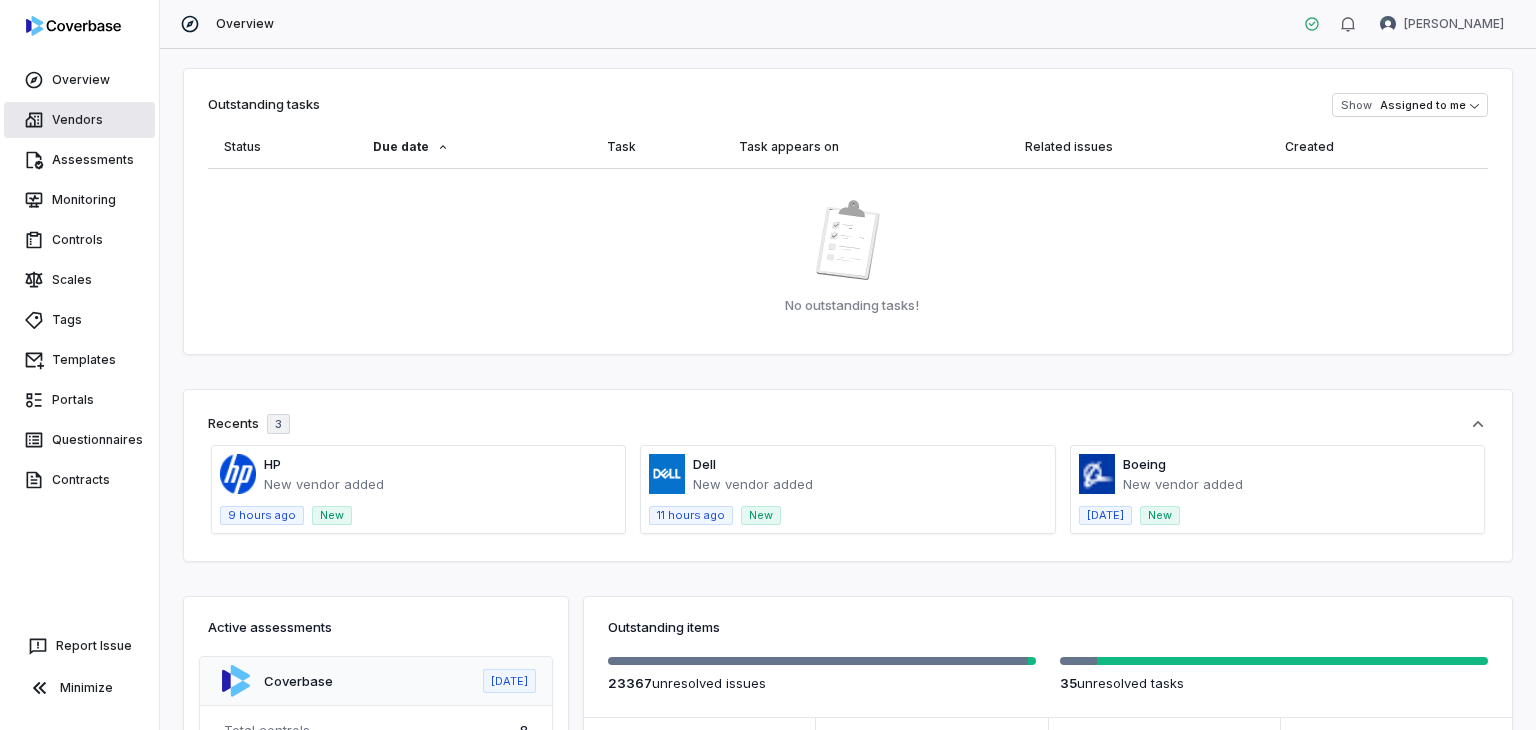 click on "Vendors" at bounding box center [79, 120] 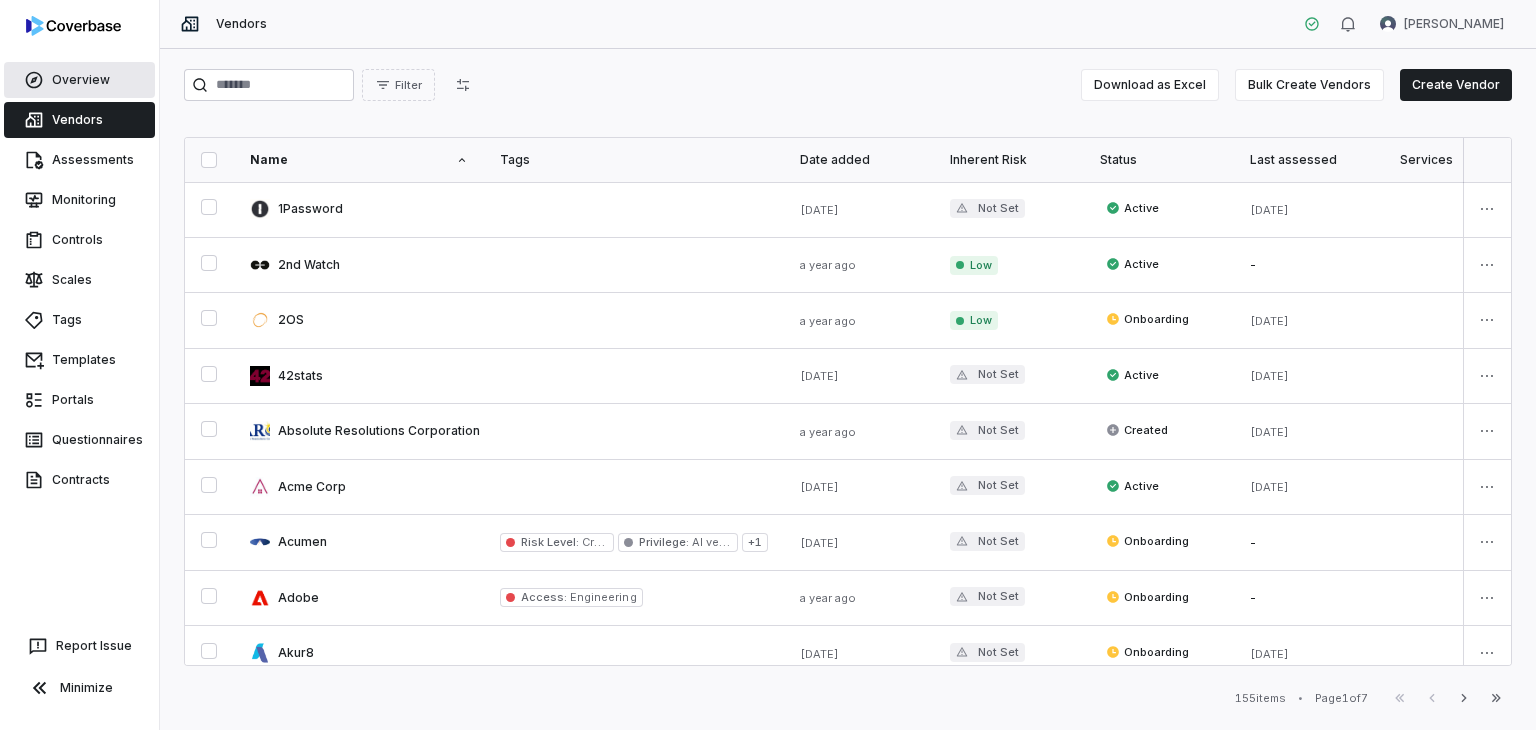 click on "Overview" at bounding box center (79, 80) 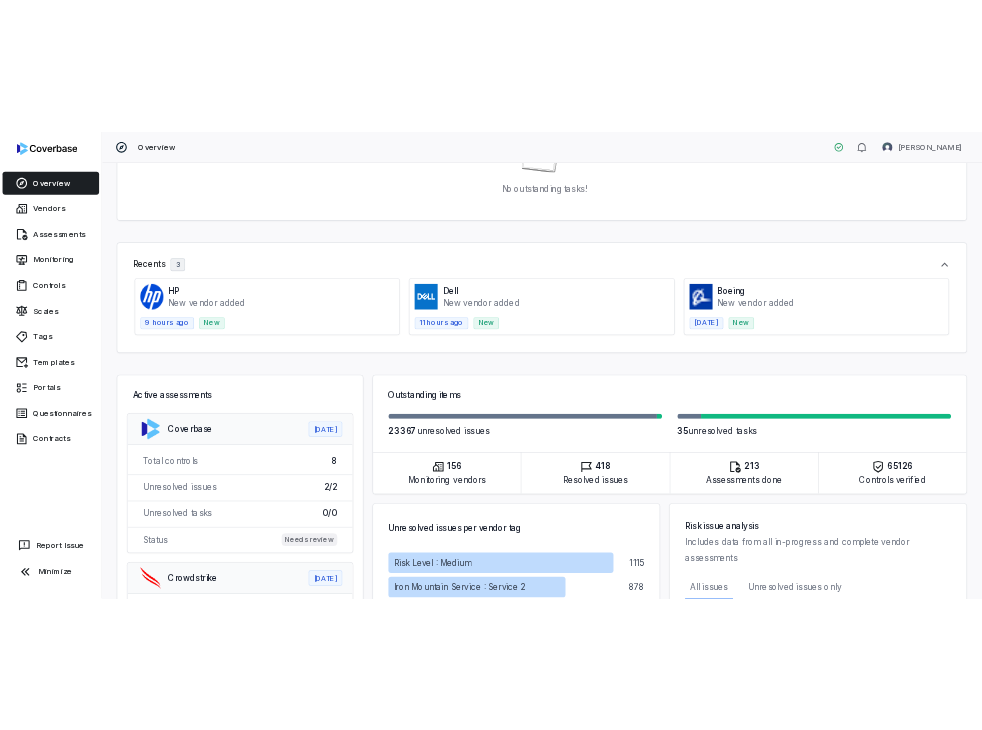 scroll, scrollTop: 0, scrollLeft: 0, axis: both 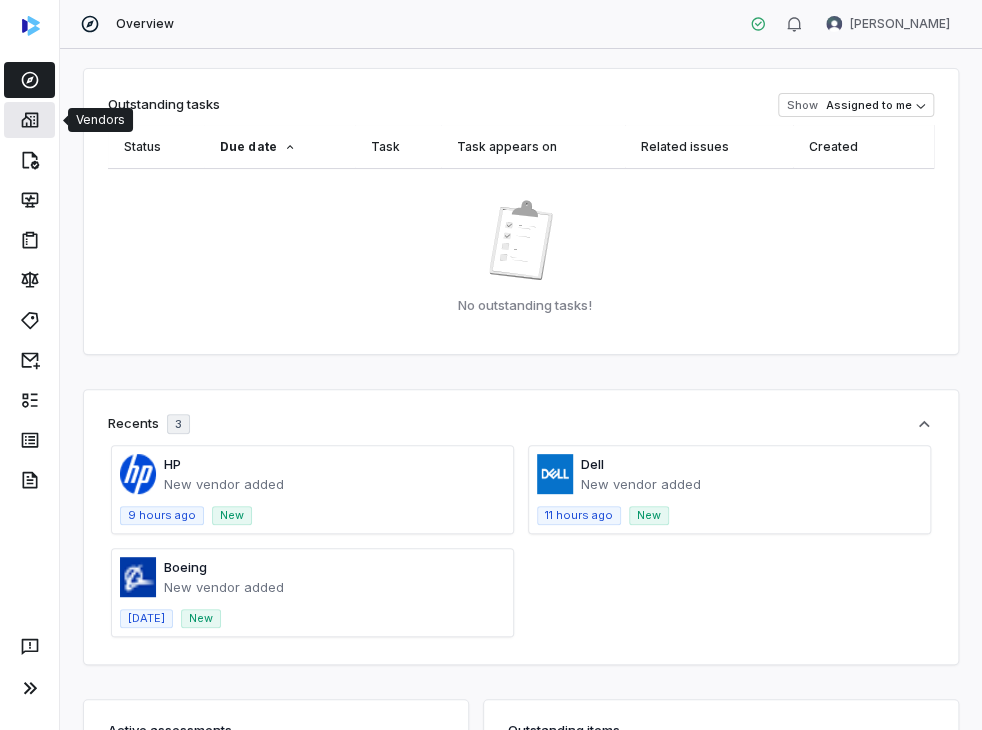 click 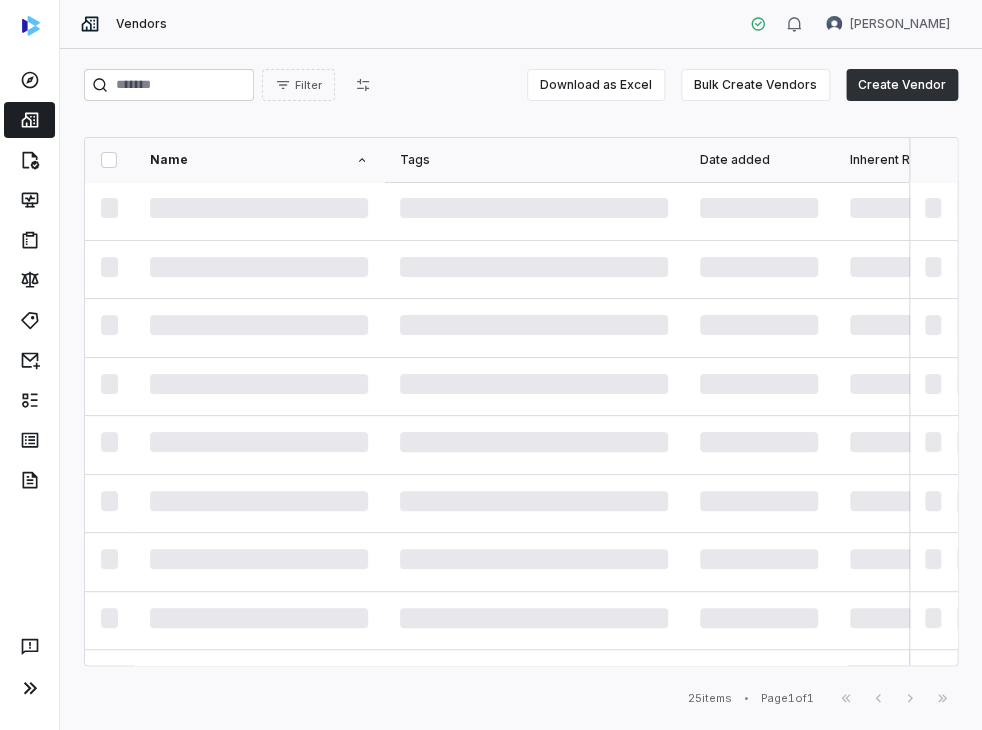 click on "Create Vendor" at bounding box center (902, 85) 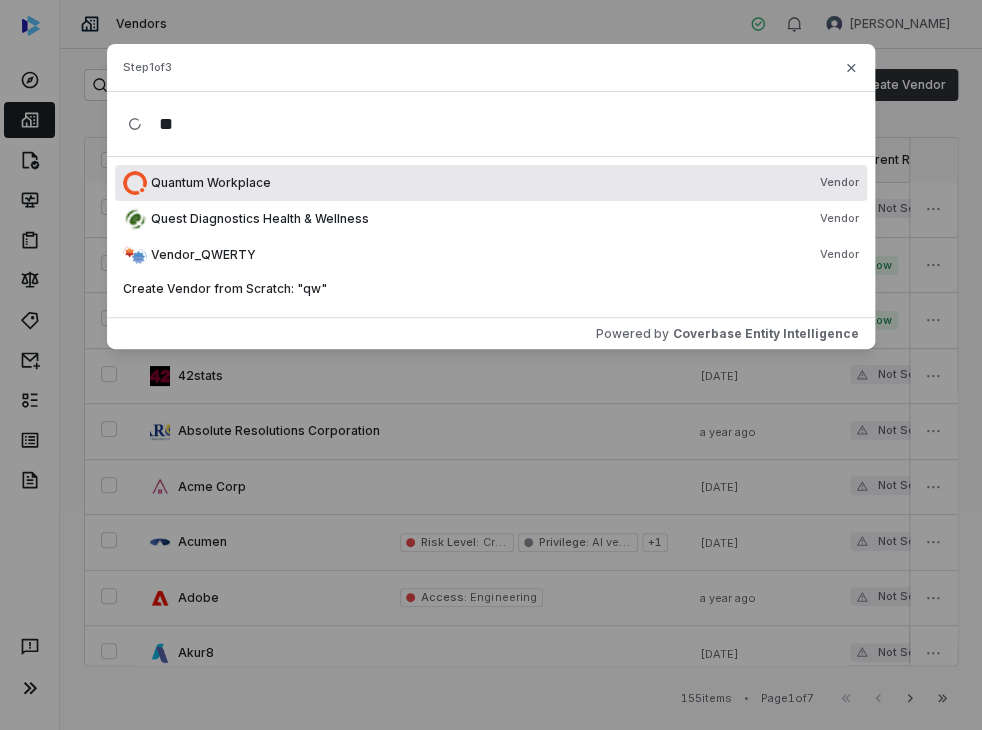 type on "*" 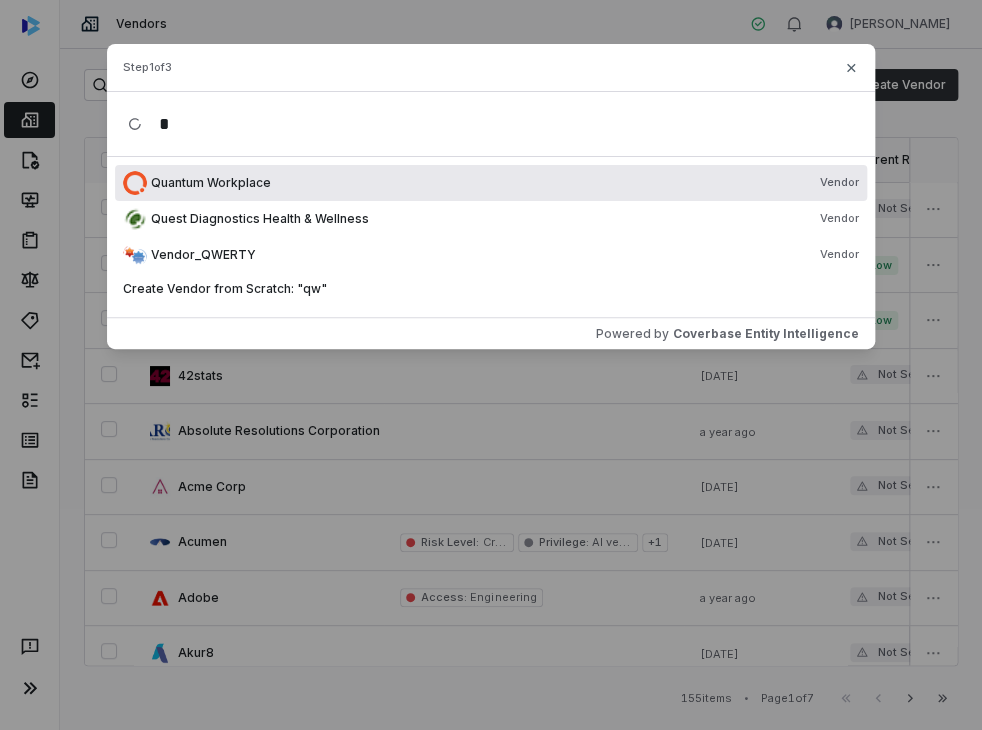 scroll, scrollTop: 0, scrollLeft: 0, axis: both 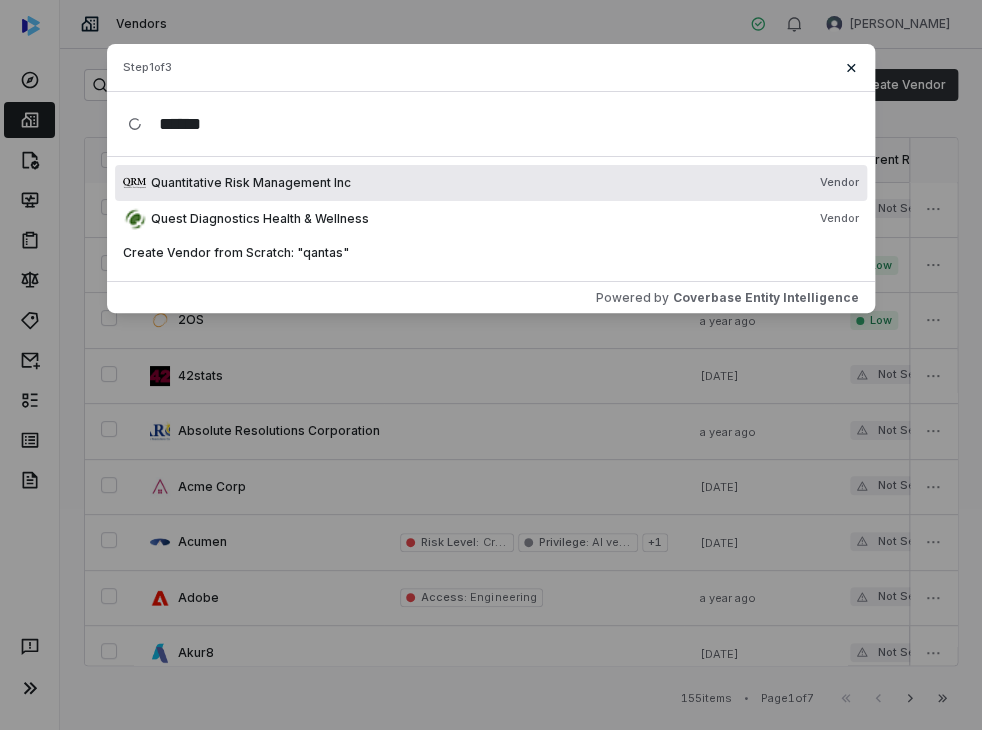 type on "******" 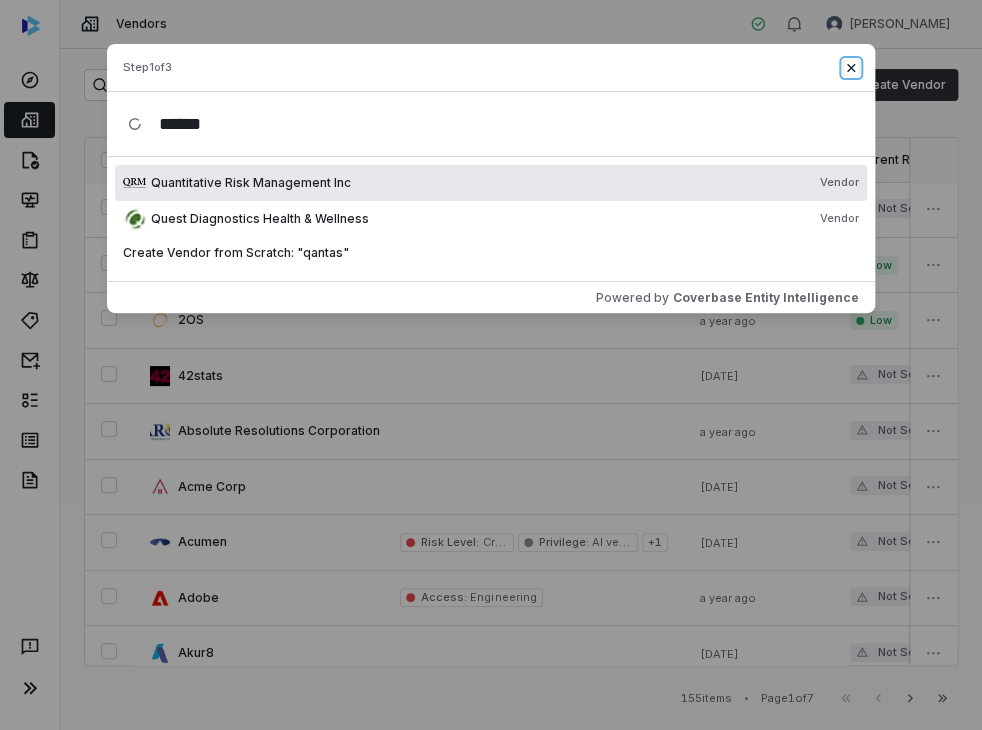 click 